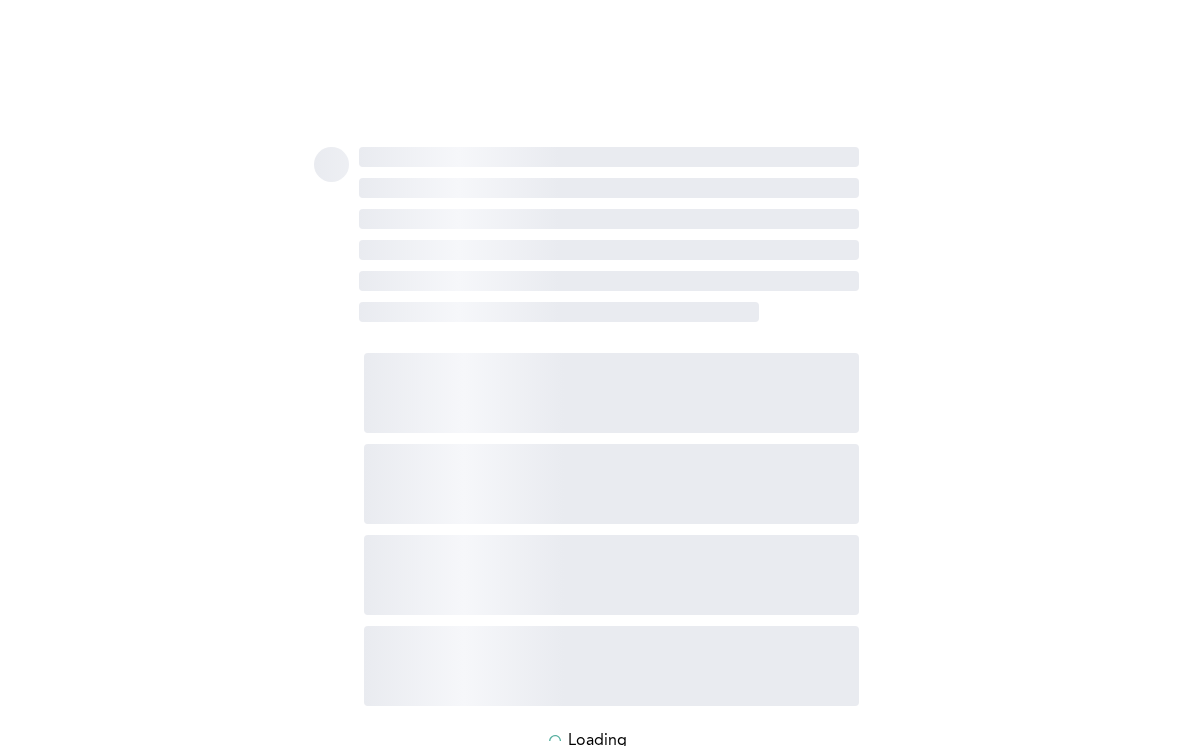 scroll, scrollTop: 0, scrollLeft: 0, axis: both 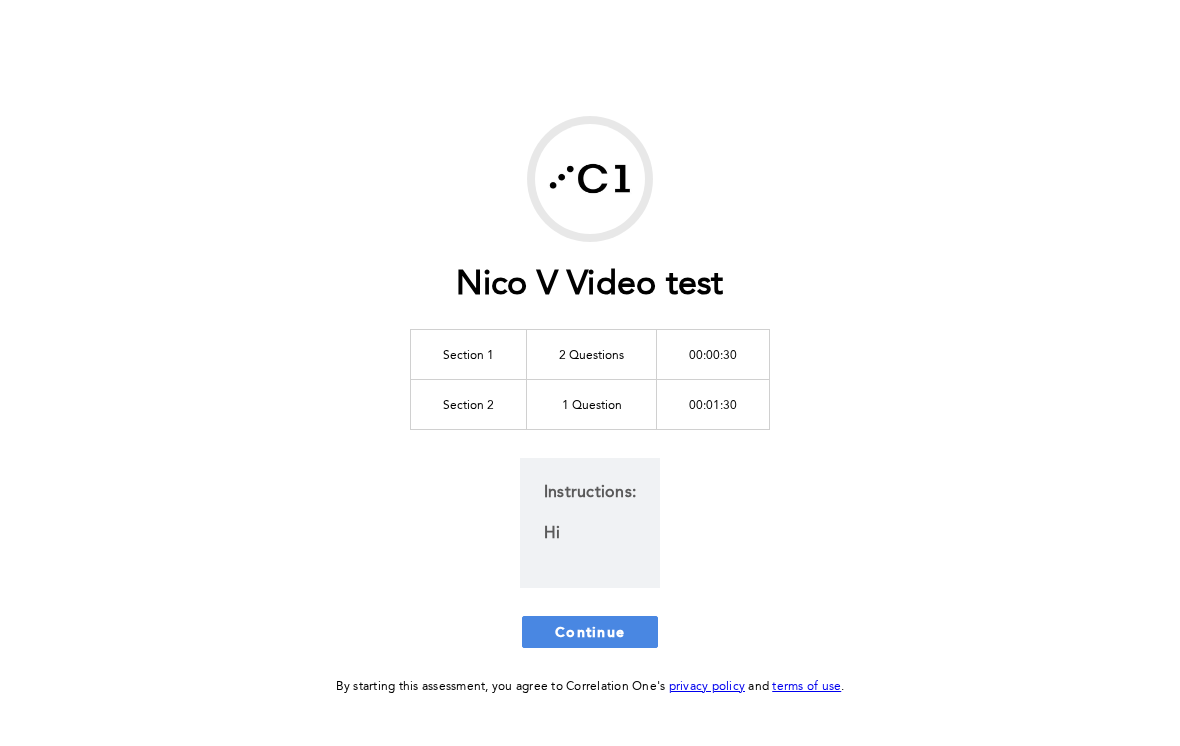 click on "Continue" at bounding box center (590, 631) 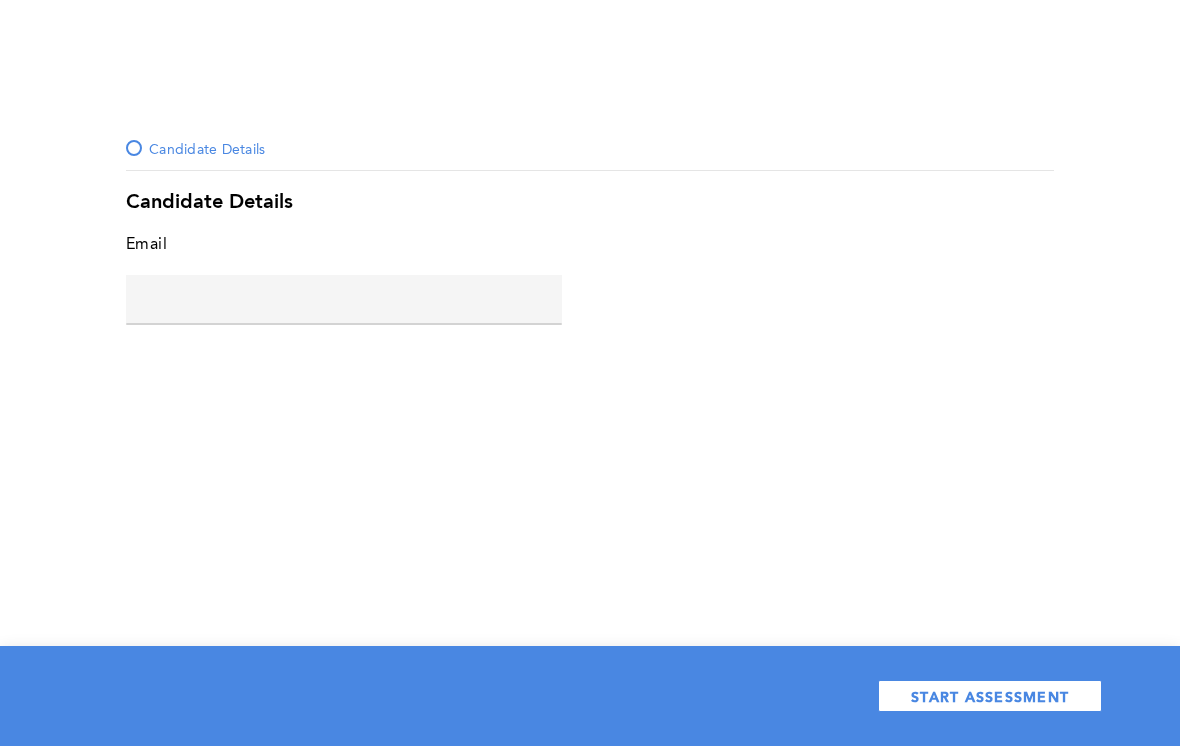 click 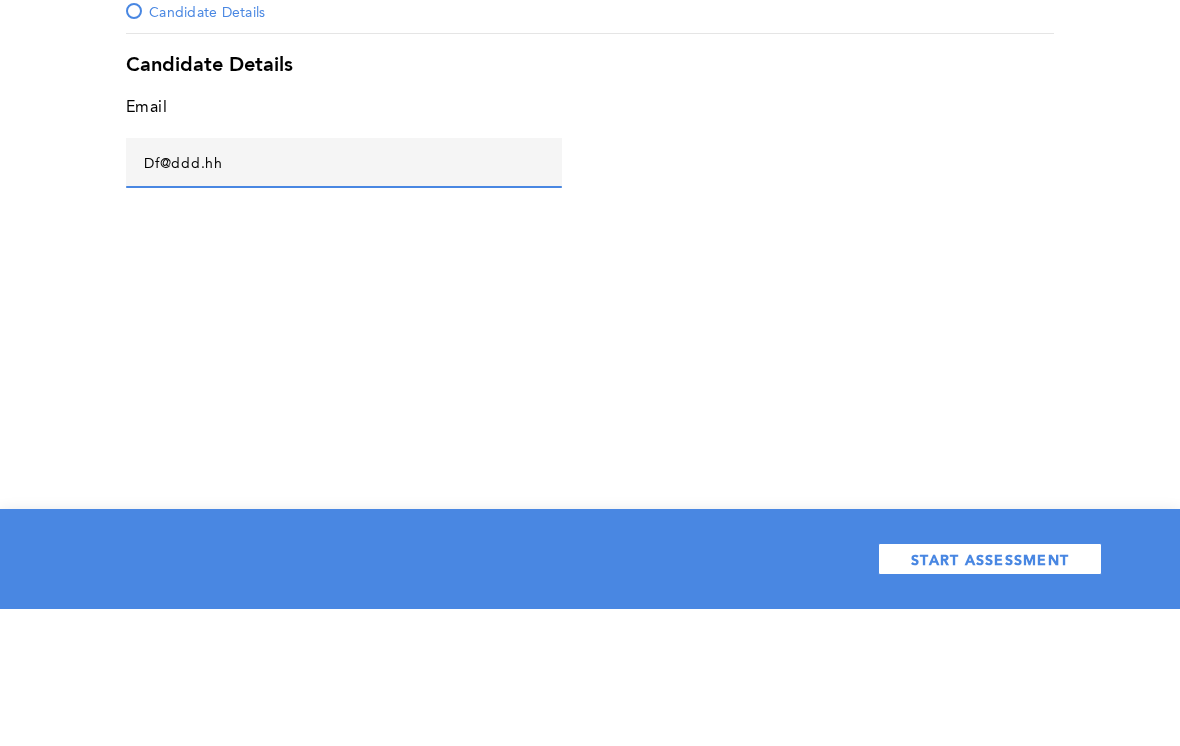 type on "Df@ddd.hh" 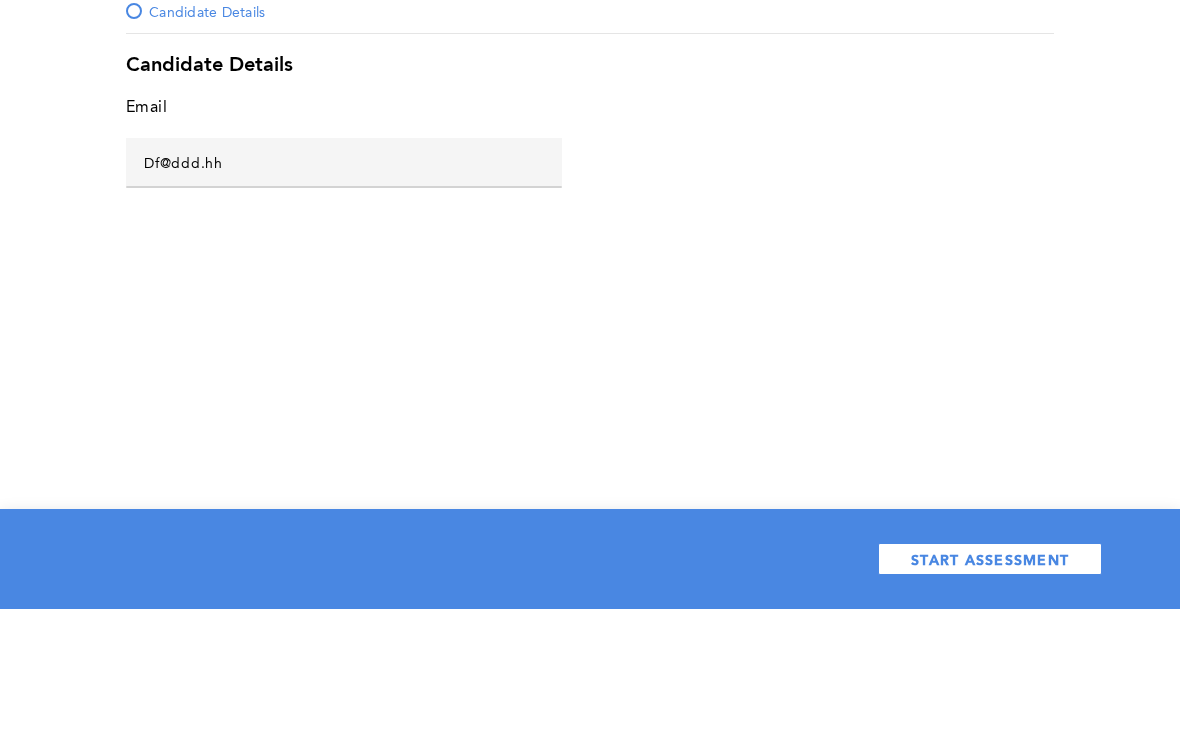 scroll, scrollTop: 31, scrollLeft: 0, axis: vertical 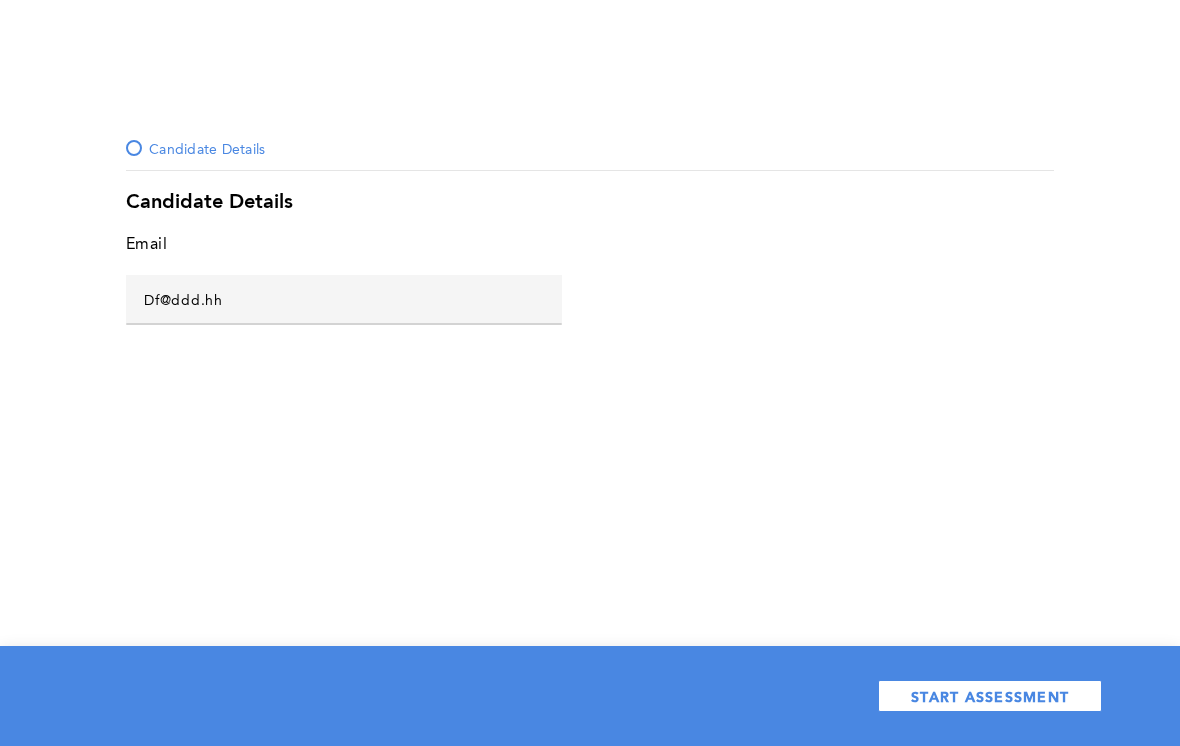 click on "START ASSESSMENT" at bounding box center [990, 696] 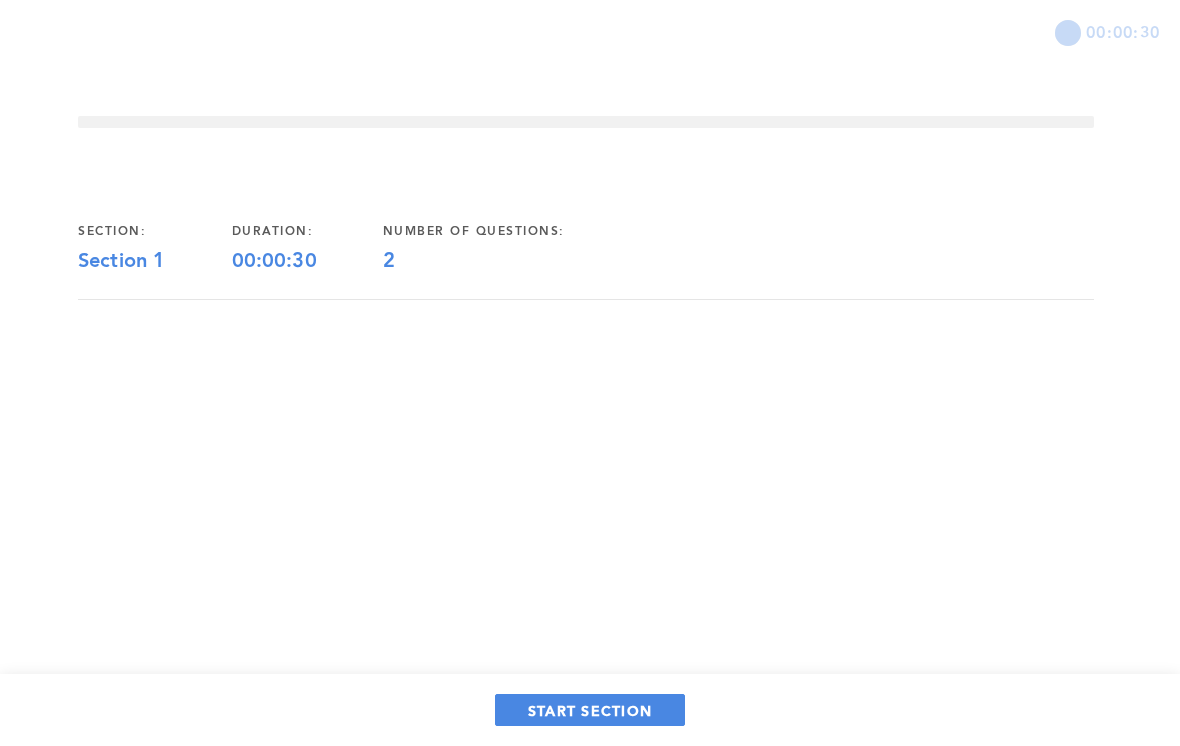click on "START SECTION" at bounding box center (590, 710) 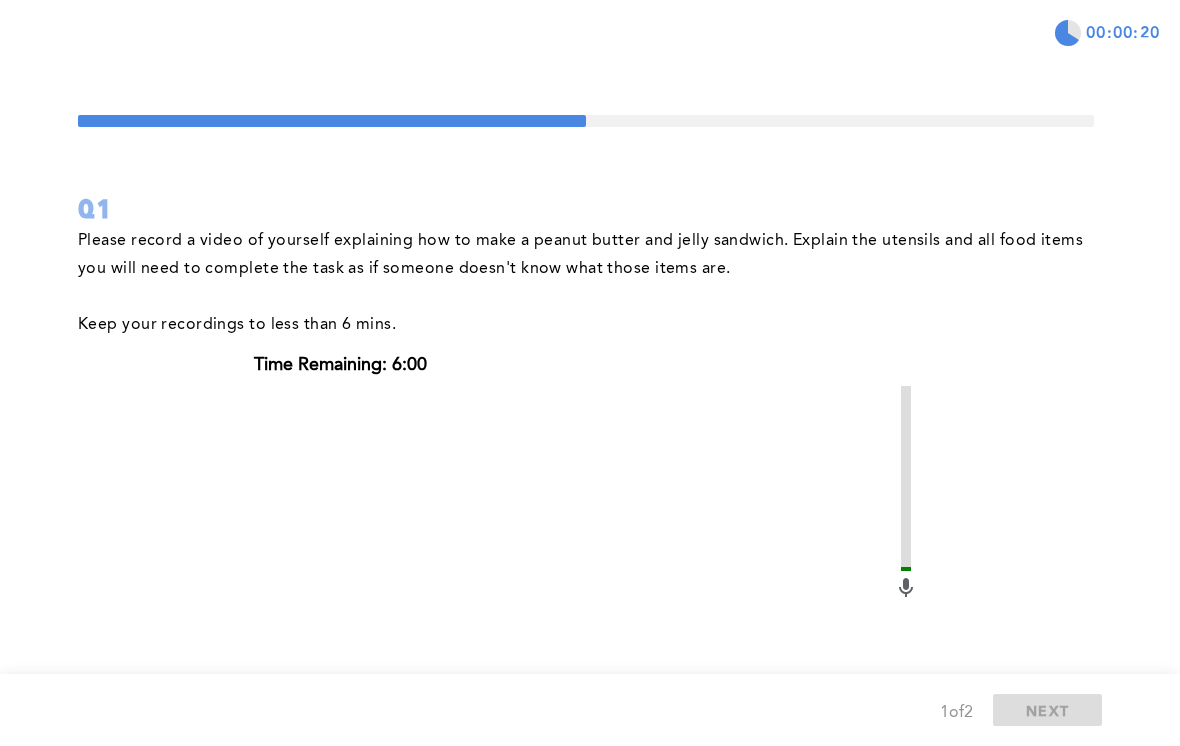 scroll, scrollTop: 0, scrollLeft: 0, axis: both 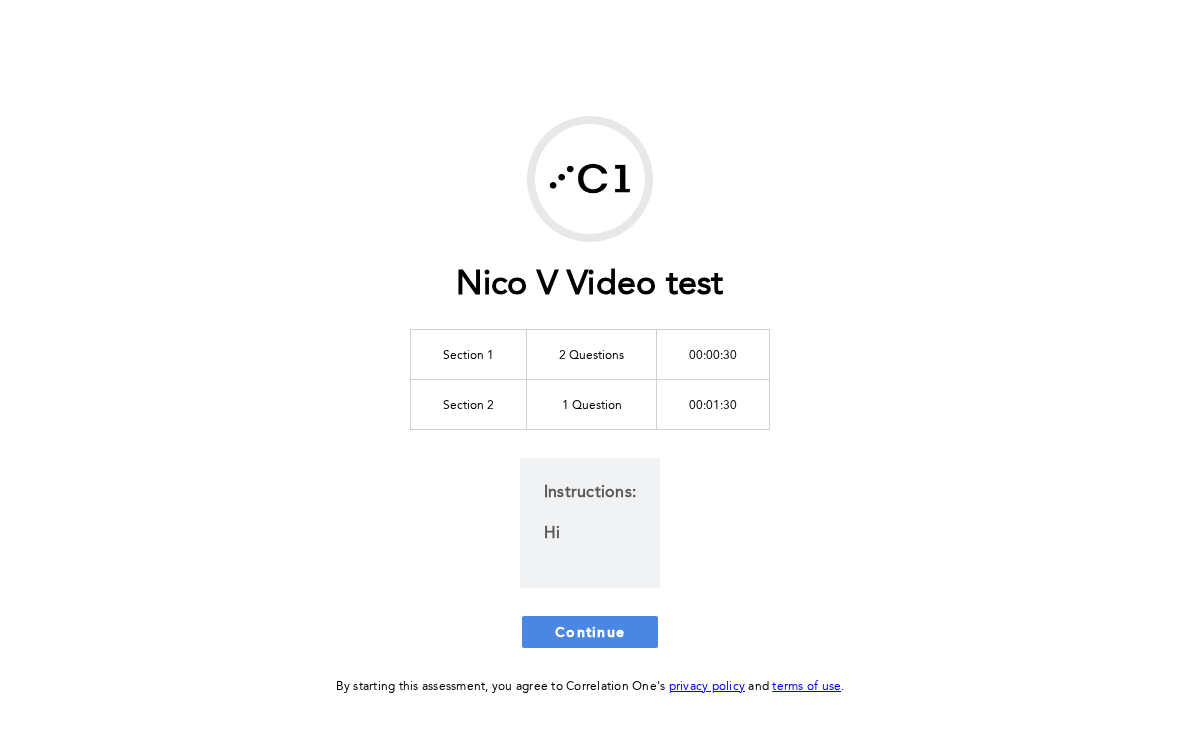 click on "Continue" at bounding box center (590, 631) 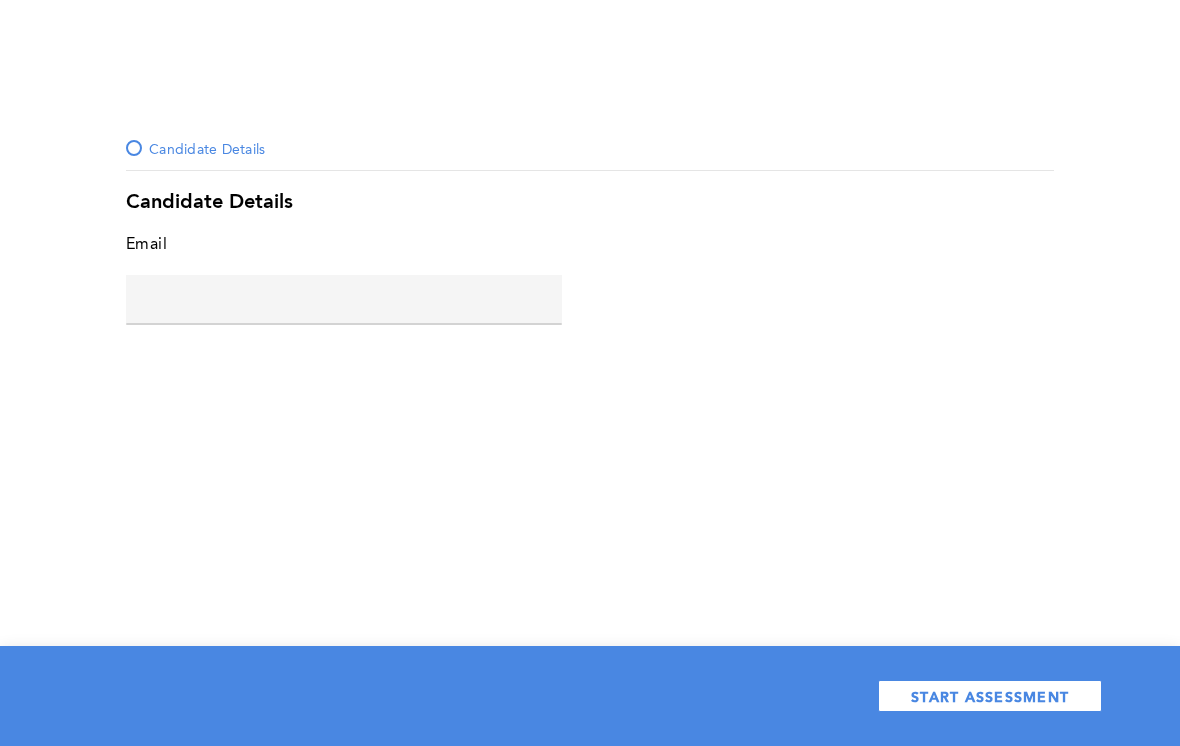 click 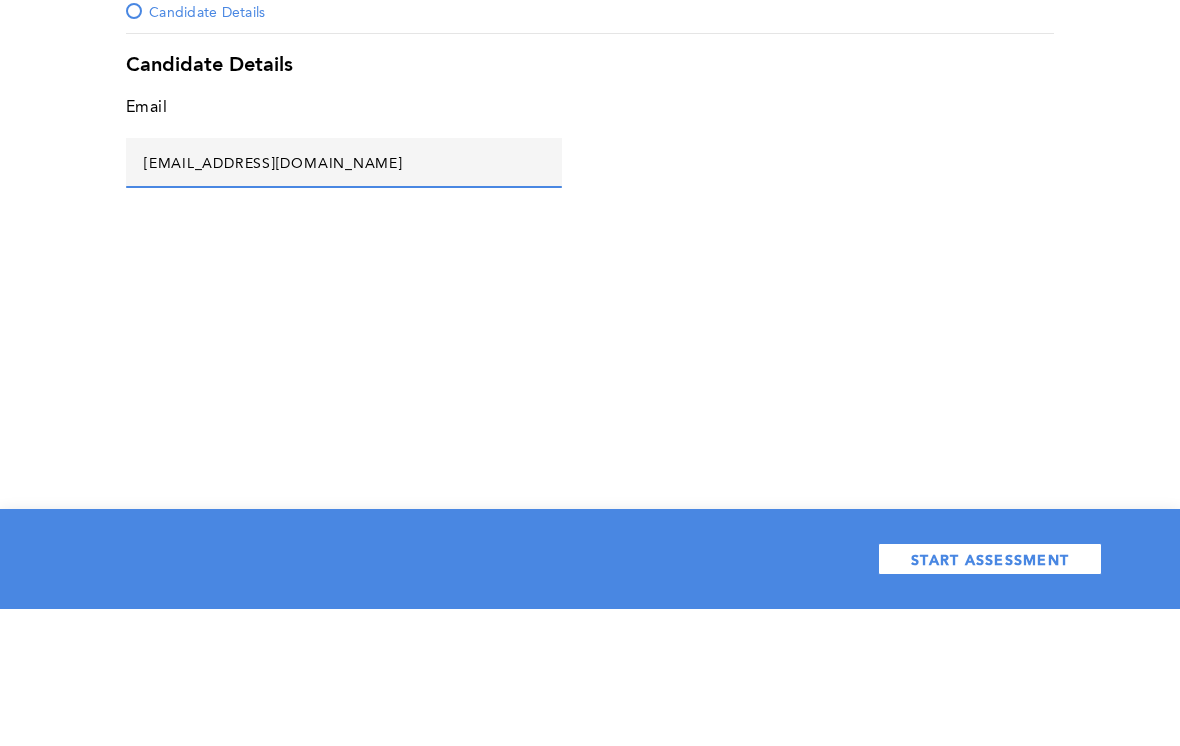 type on "Fff@ddd.com" 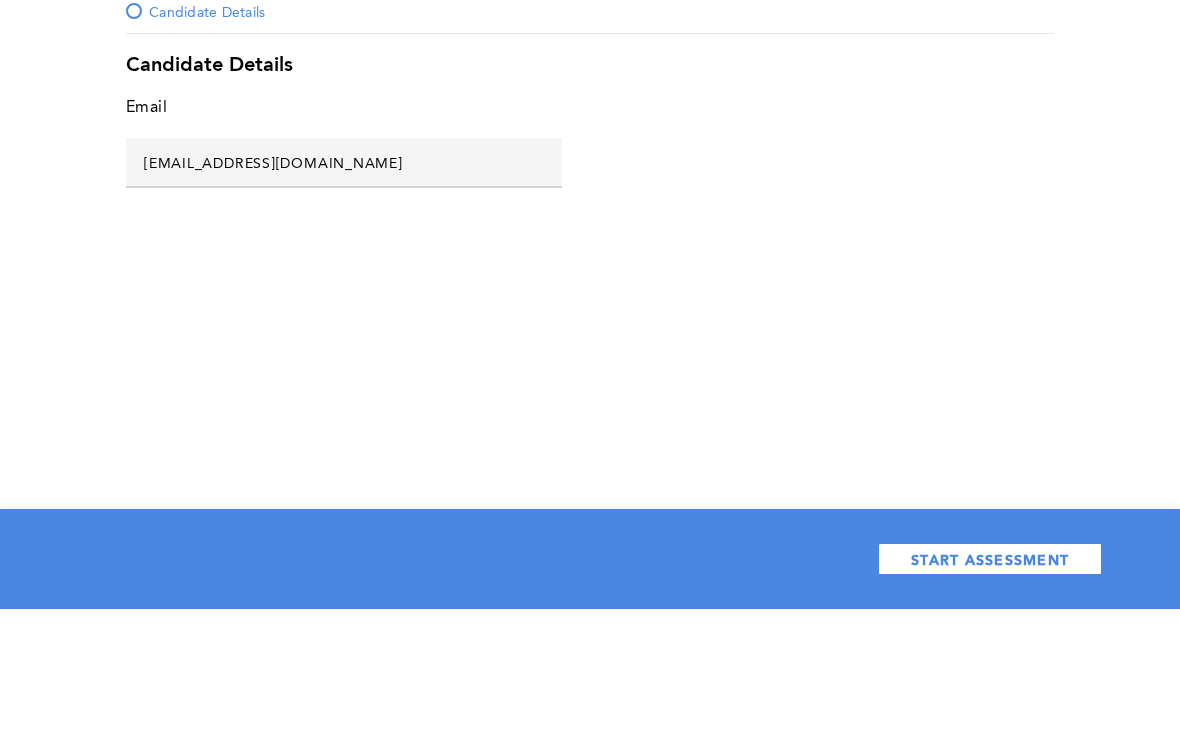 scroll, scrollTop: 31, scrollLeft: 0, axis: vertical 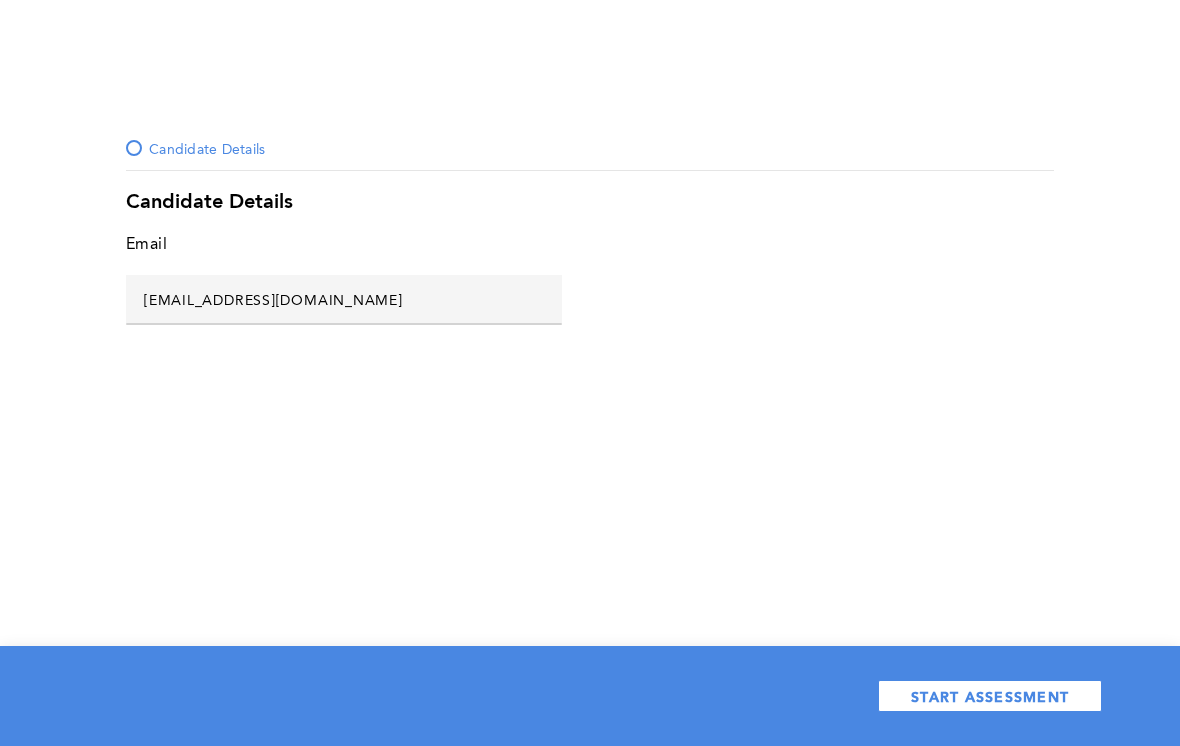 click on "START ASSESSMENT" at bounding box center (990, 696) 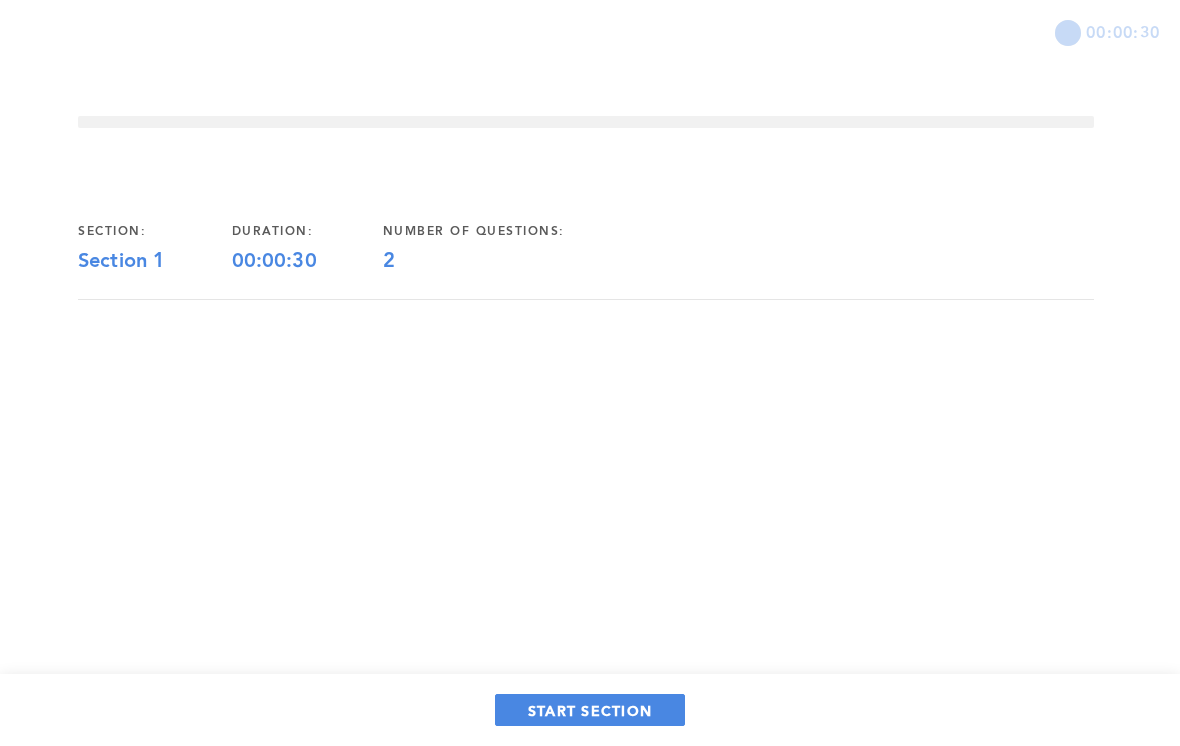 click on "START SECTION" at bounding box center [590, 710] 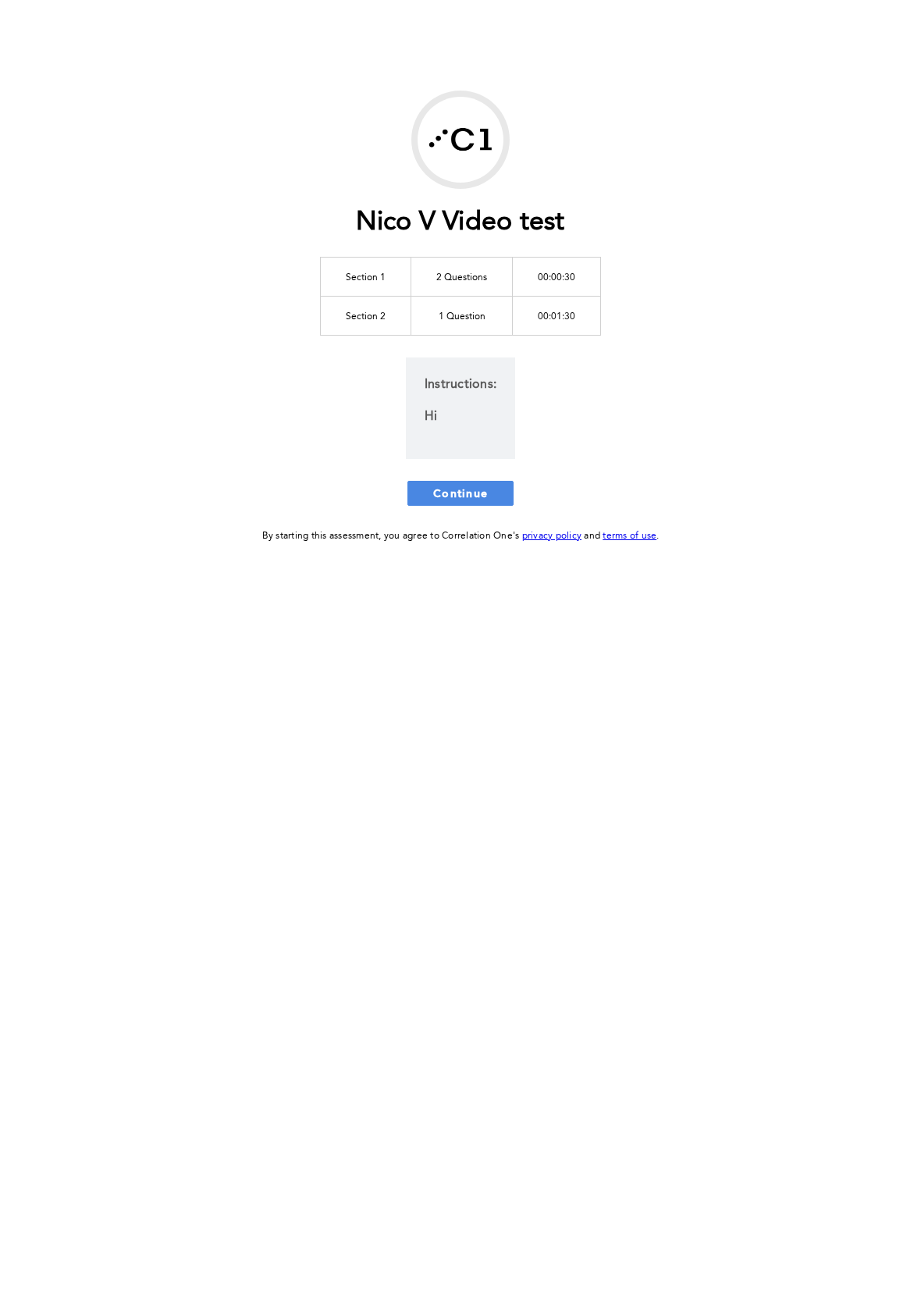 scroll, scrollTop: 0, scrollLeft: 0, axis: both 